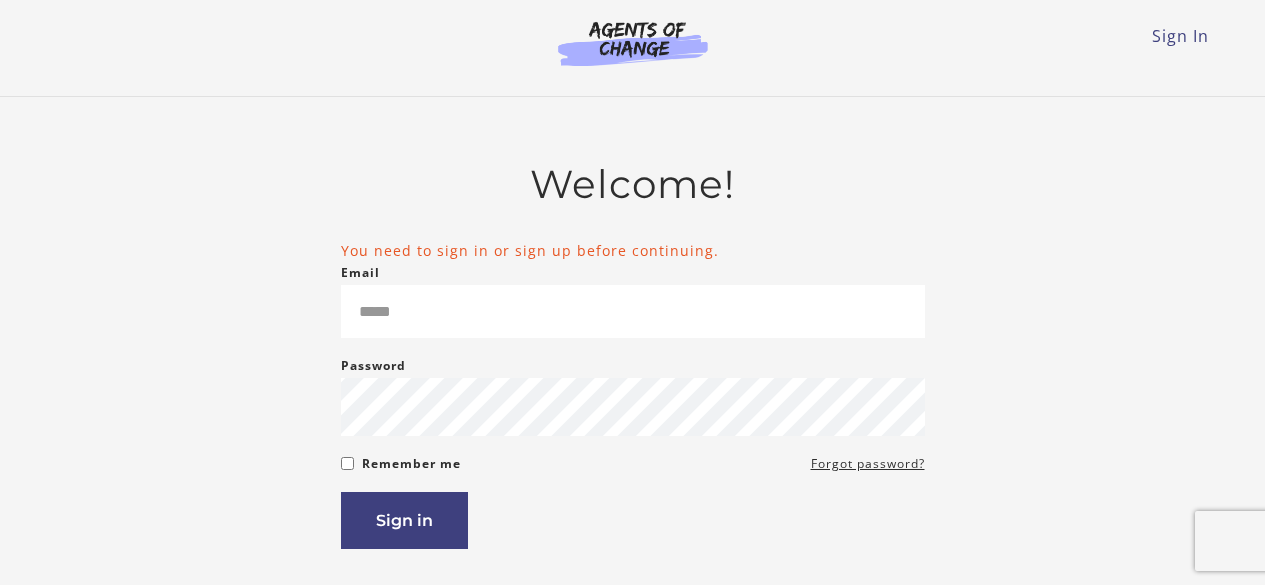 scroll, scrollTop: 0, scrollLeft: 0, axis: both 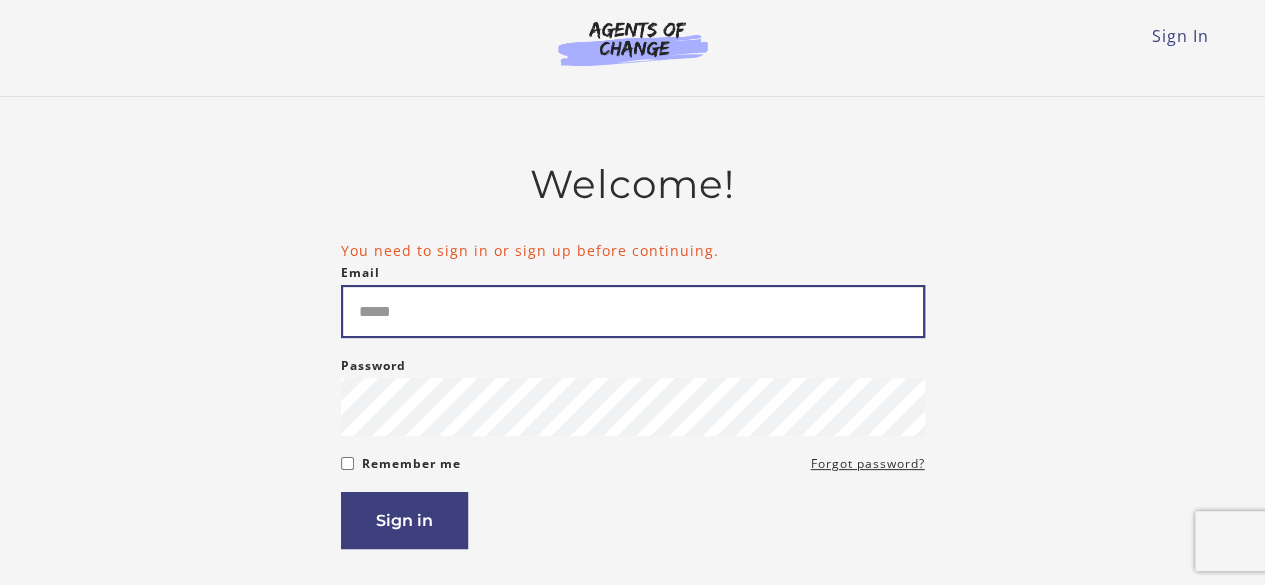 click on "Email" at bounding box center (633, 311) 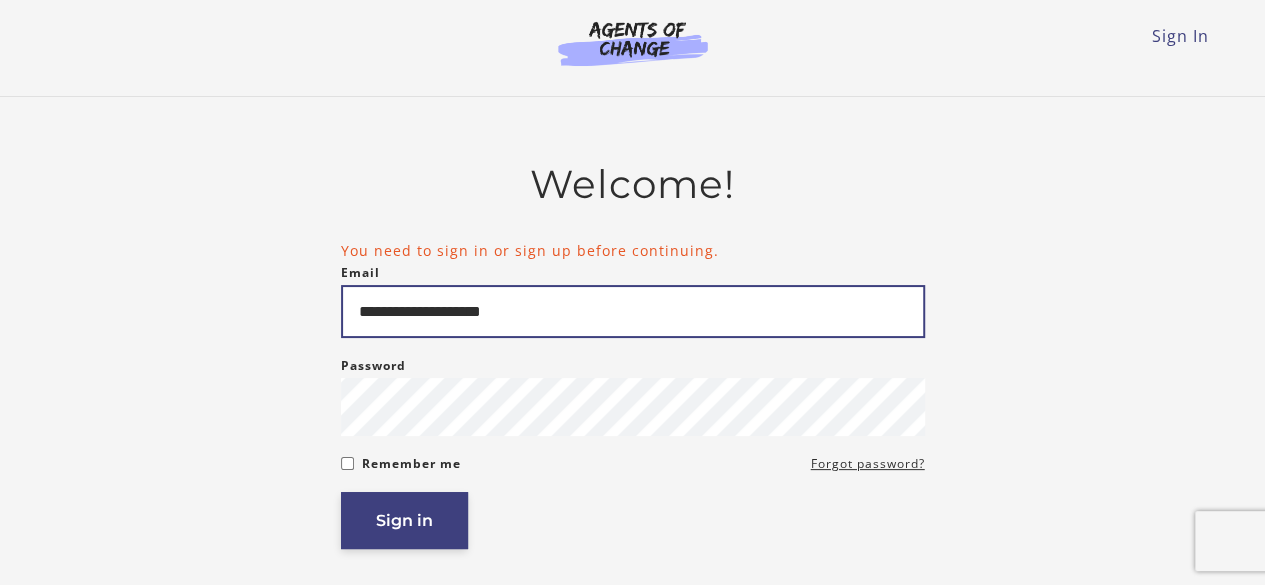 type on "**********" 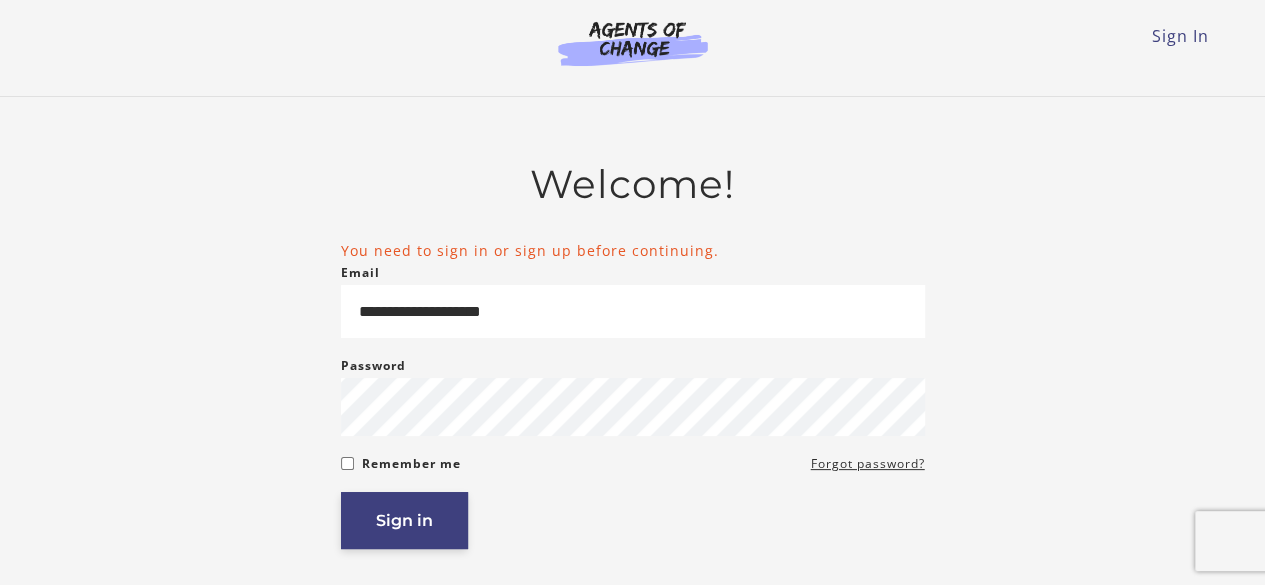 click on "Sign in" at bounding box center [404, 520] 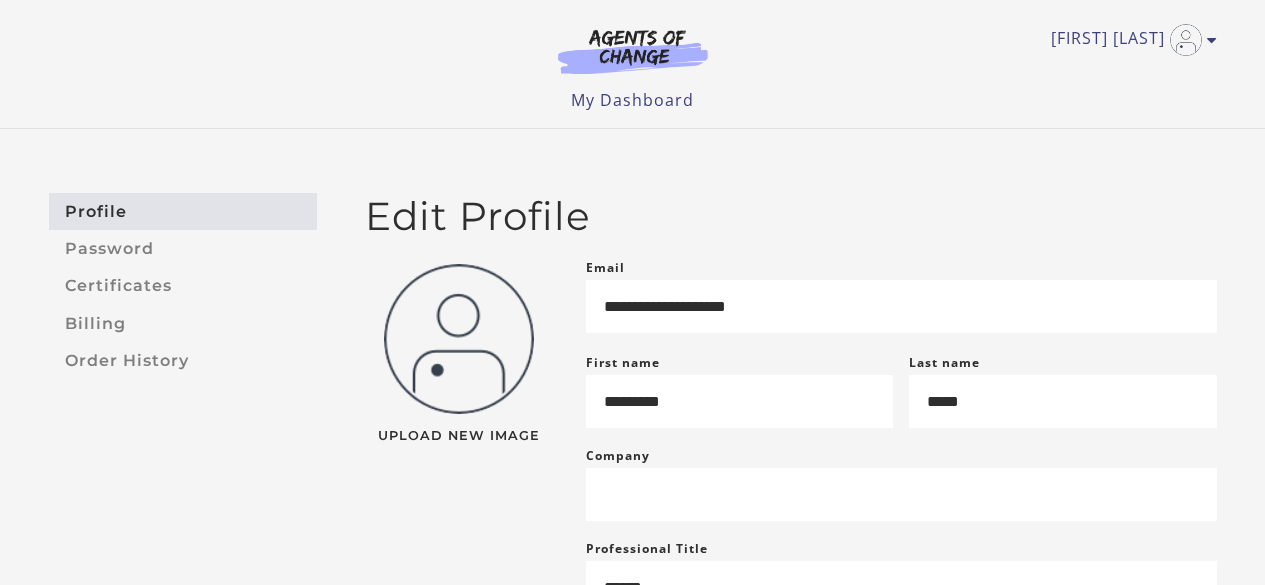scroll, scrollTop: 0, scrollLeft: 0, axis: both 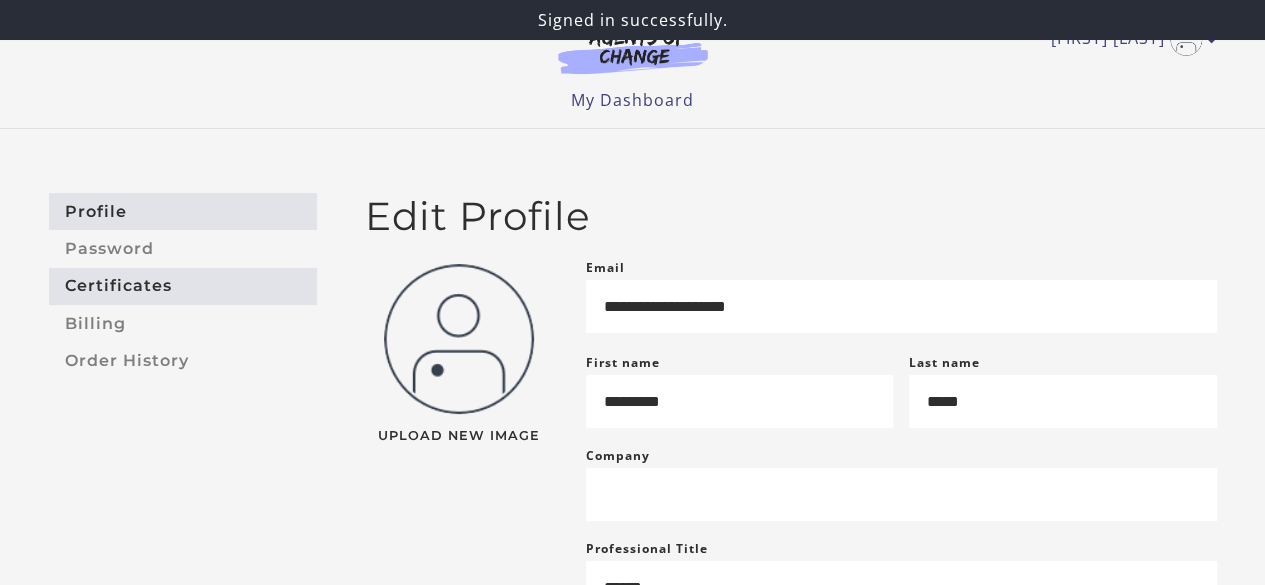 click on "Certificates" at bounding box center [183, 286] 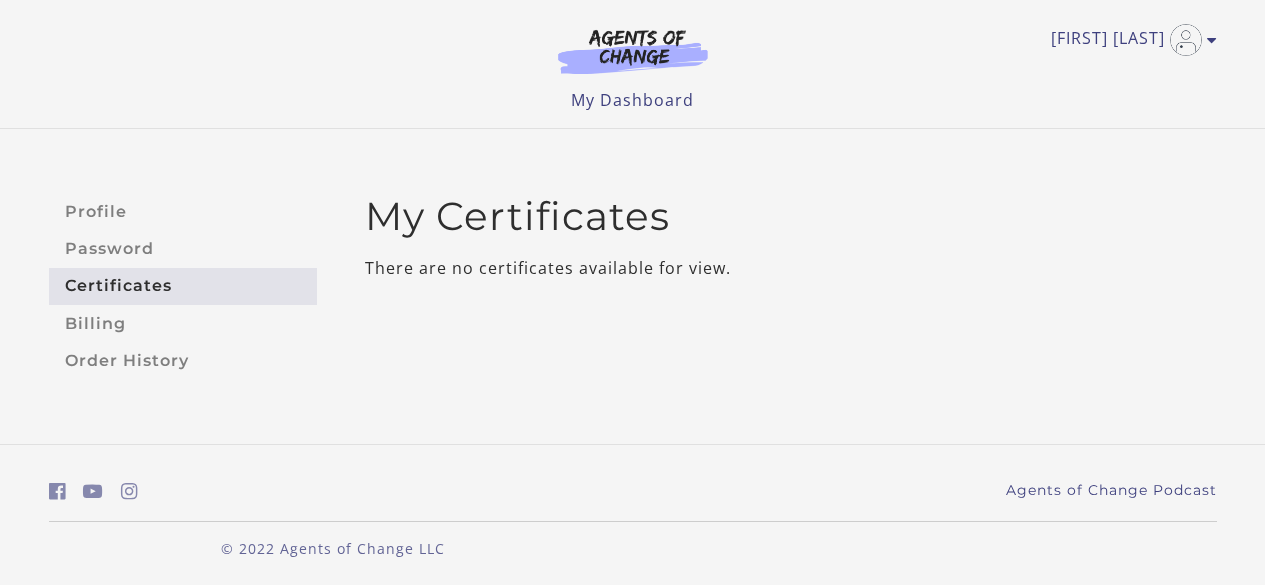 scroll, scrollTop: 0, scrollLeft: 0, axis: both 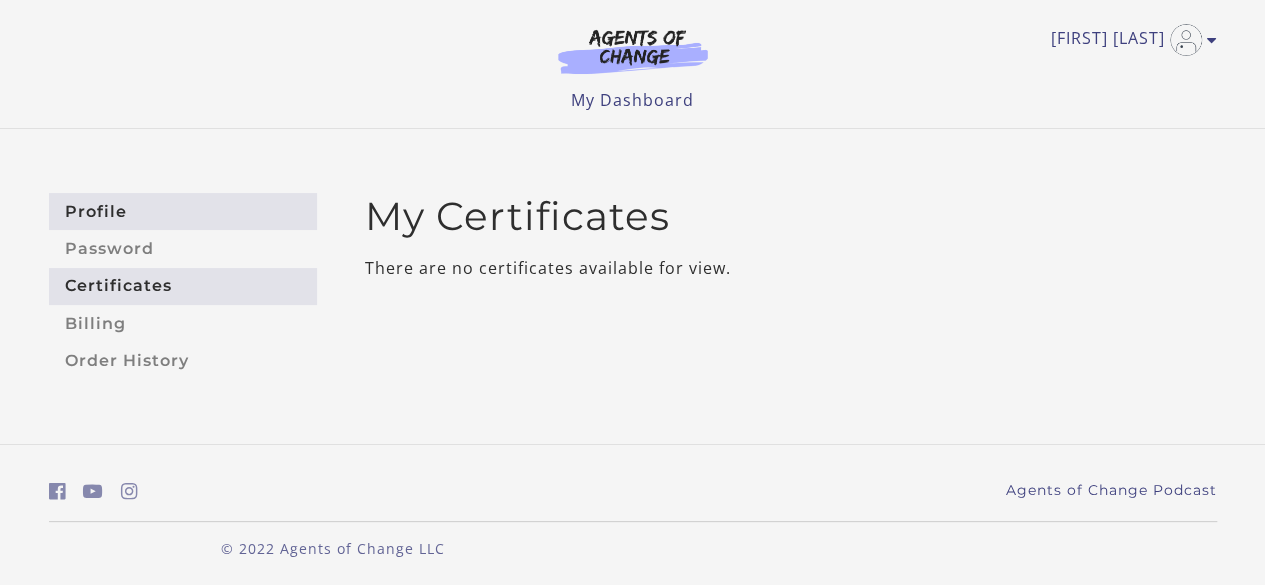 click on "Profile" at bounding box center [183, 211] 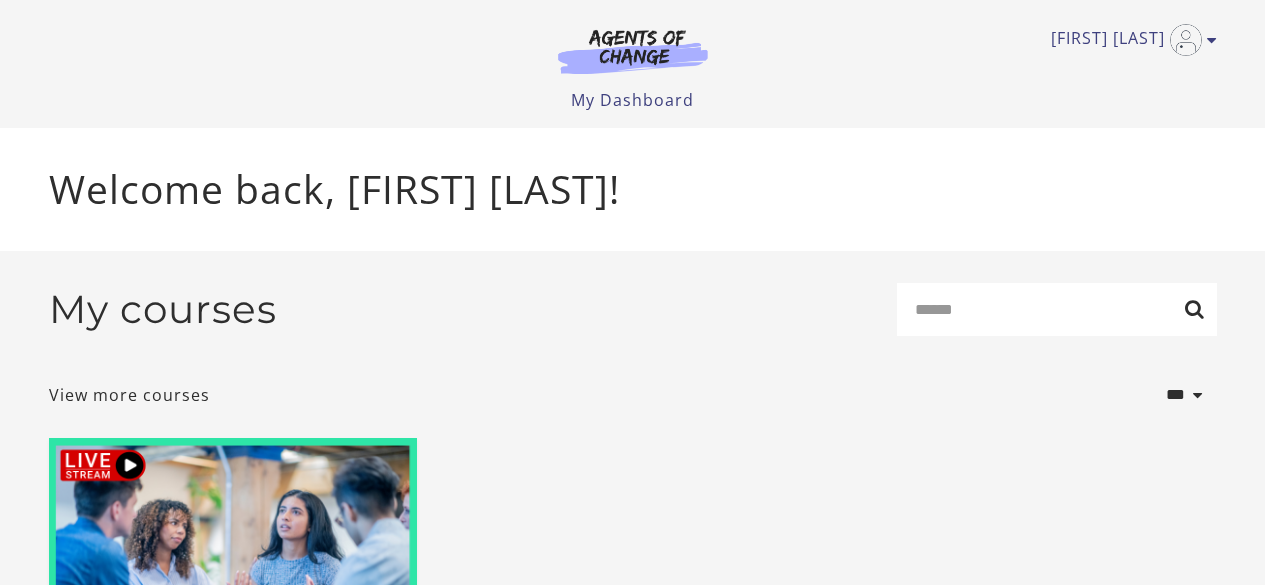 scroll, scrollTop: 0, scrollLeft: 0, axis: both 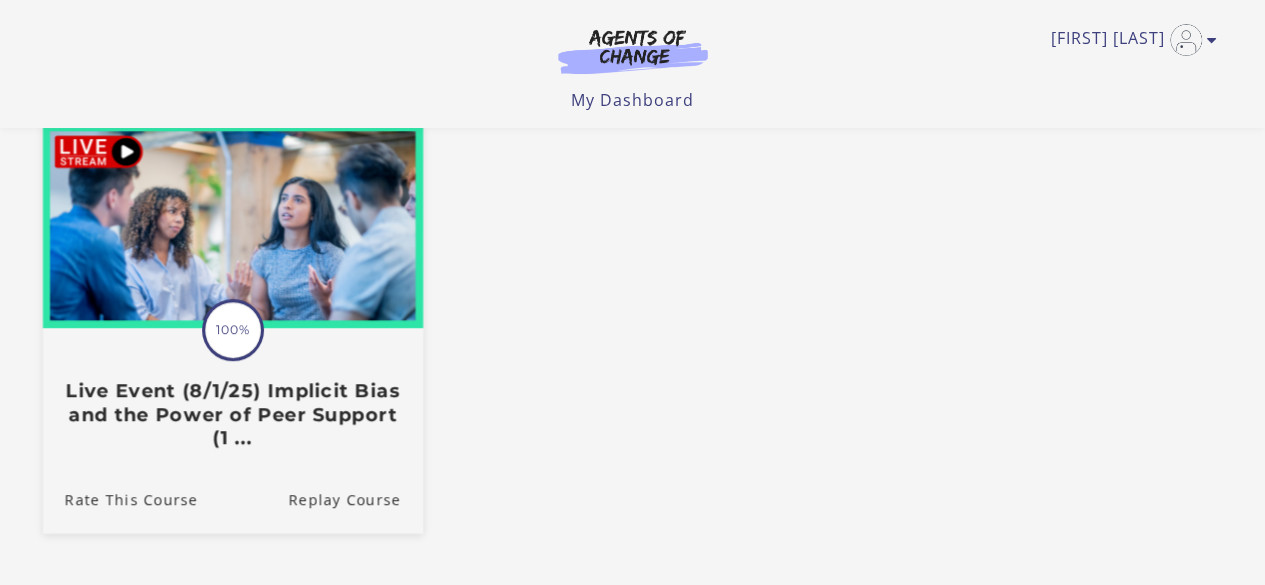 click on "Live Event (8/1/25) Implicit Bias and the Power of Peer Support (1 ..." at bounding box center (232, 414) 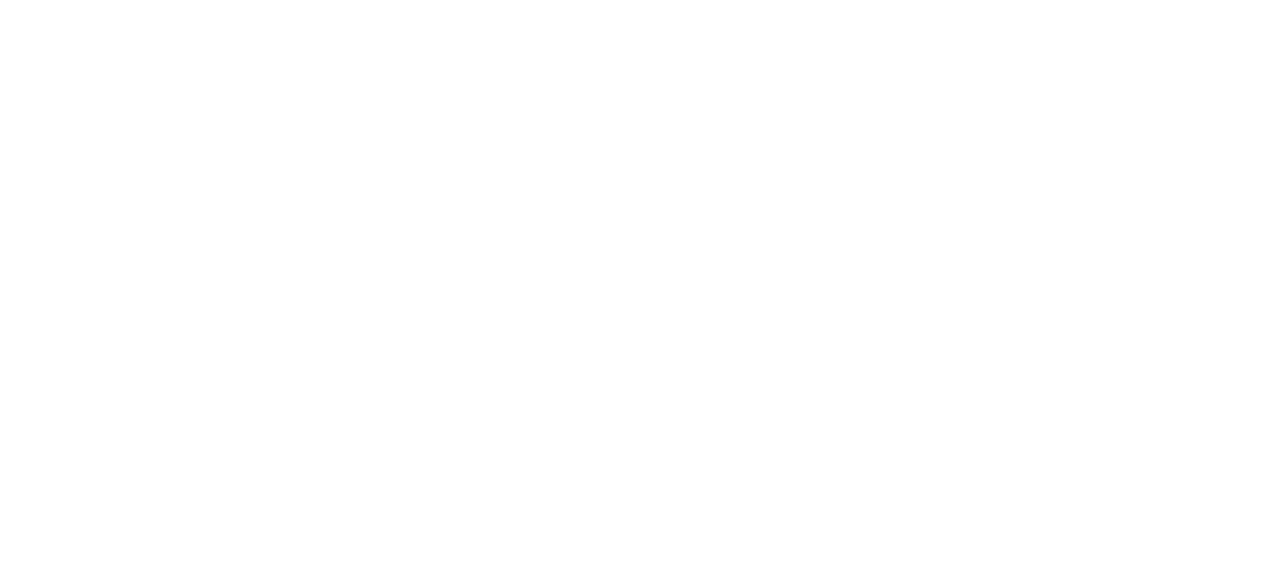 scroll, scrollTop: 0, scrollLeft: 0, axis: both 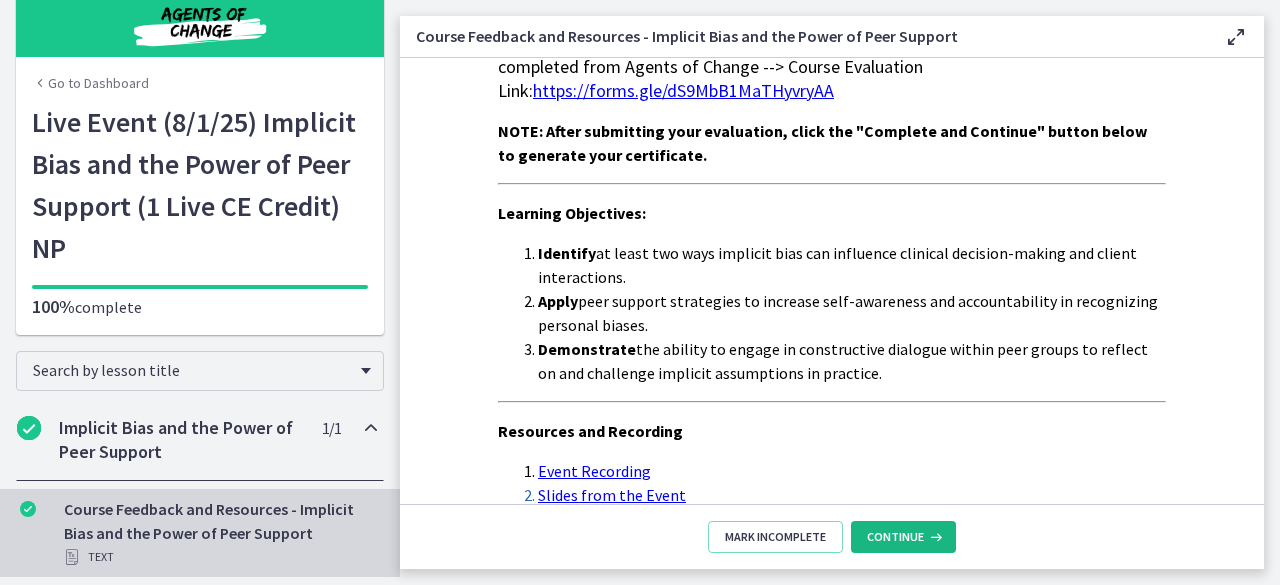 click on "Continue" at bounding box center (895, 537) 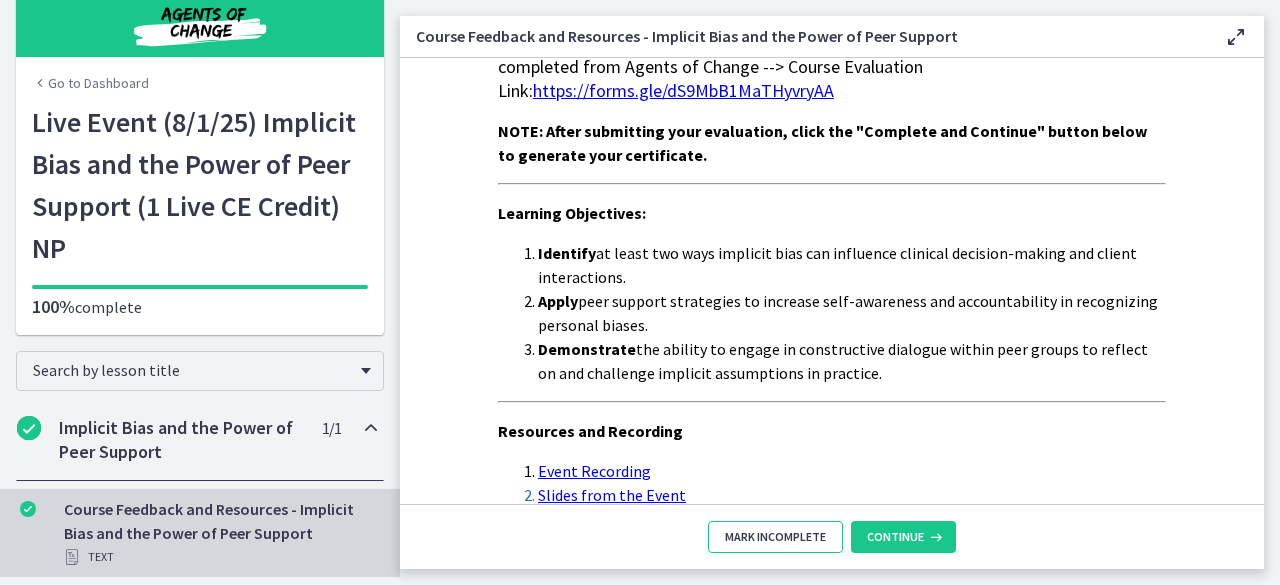 click on "Mark Incomplete" at bounding box center [775, 537] 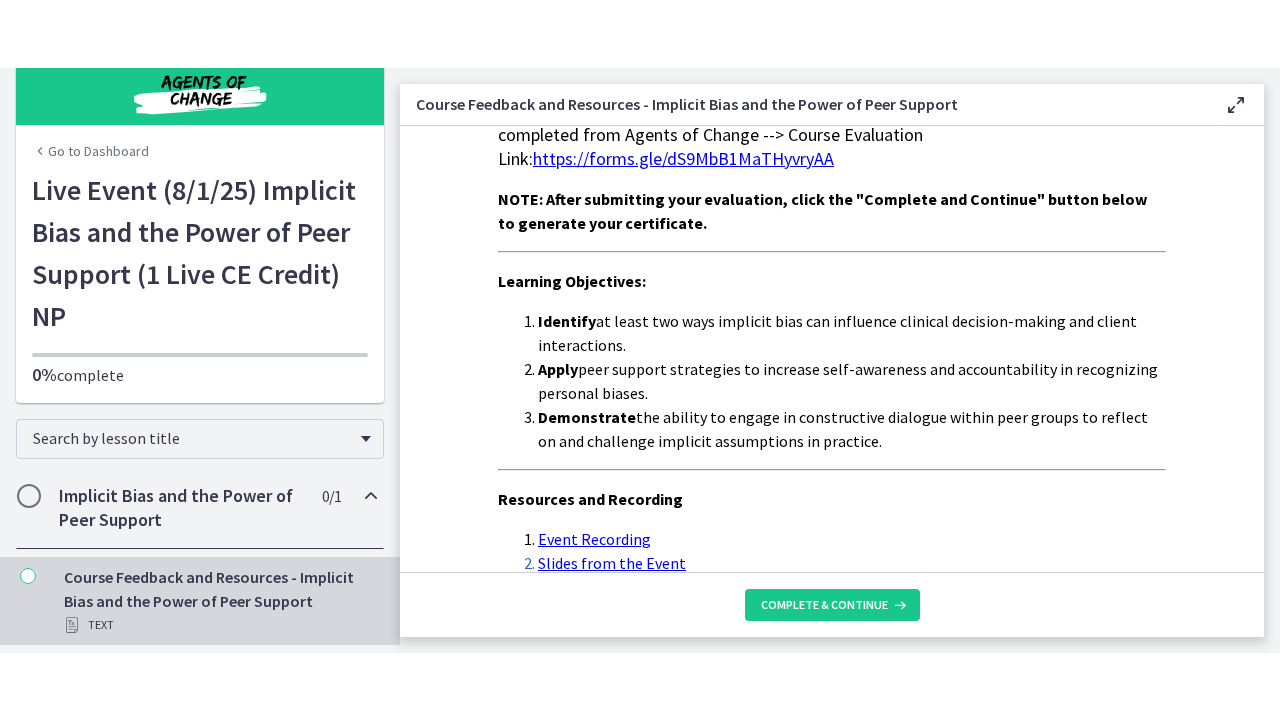scroll, scrollTop: 0, scrollLeft: 0, axis: both 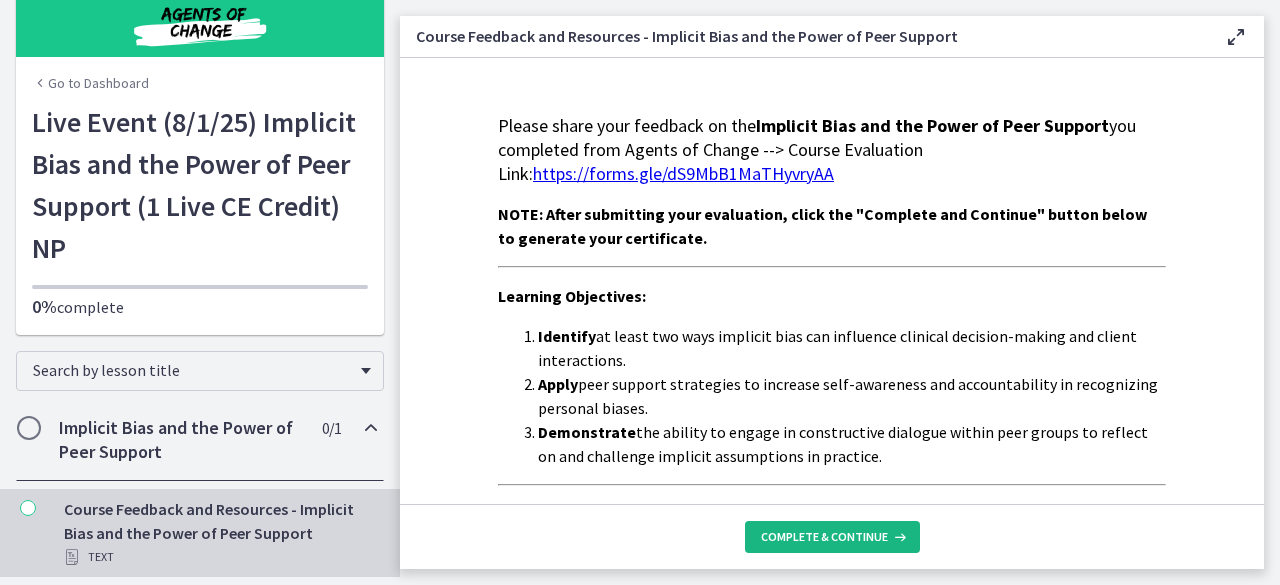 click on "Complete & continue" at bounding box center (824, 537) 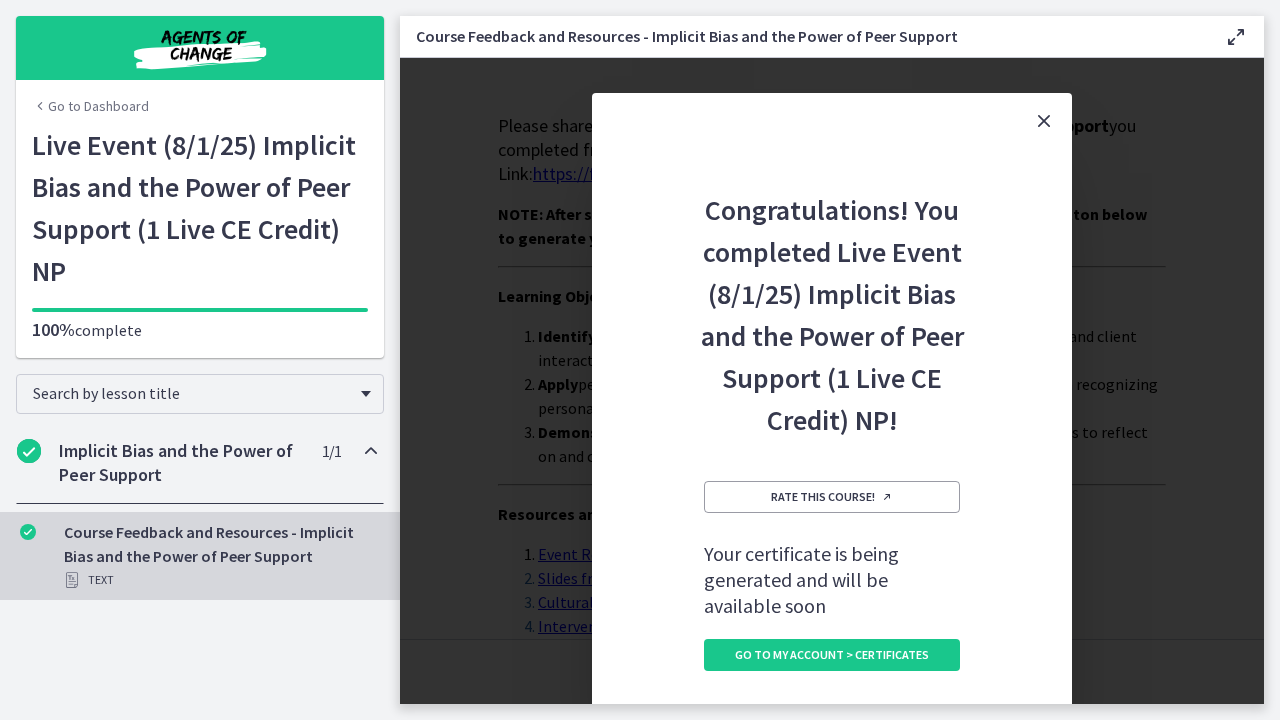 scroll, scrollTop: 0, scrollLeft: 0, axis: both 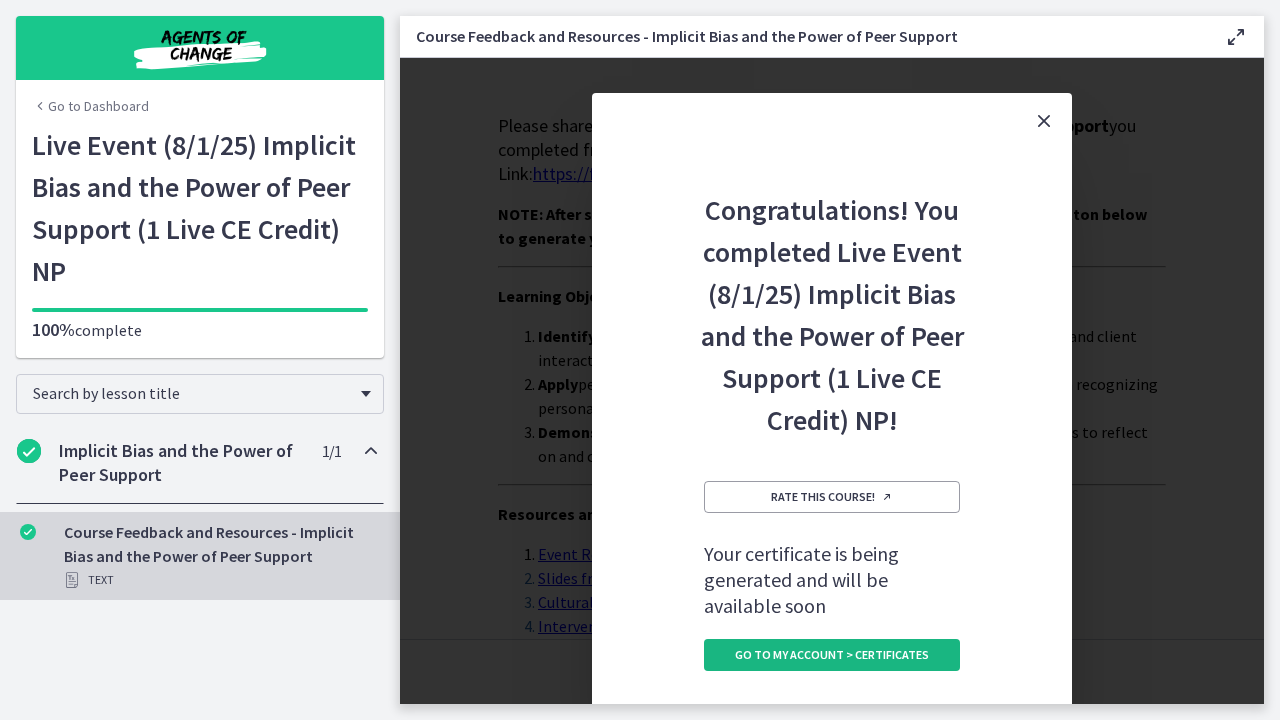 click on "Go to My Account > Certificates" at bounding box center (832, 655) 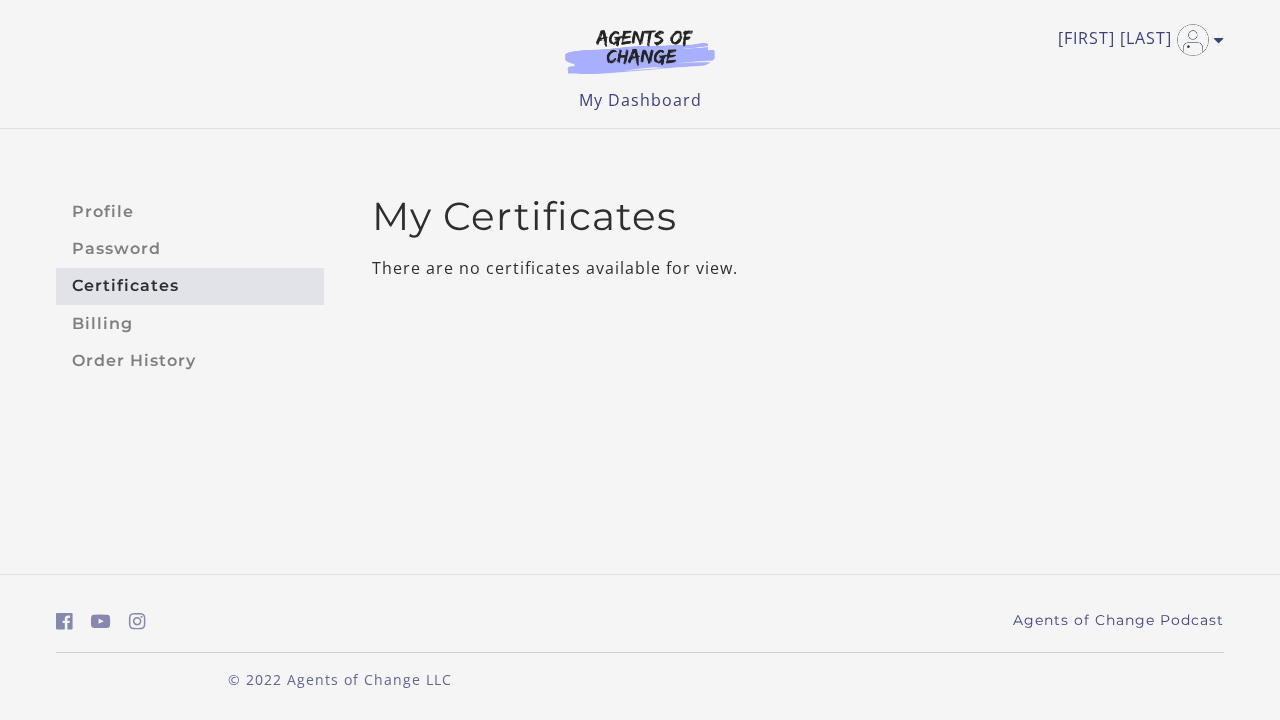 scroll, scrollTop: 0, scrollLeft: 0, axis: both 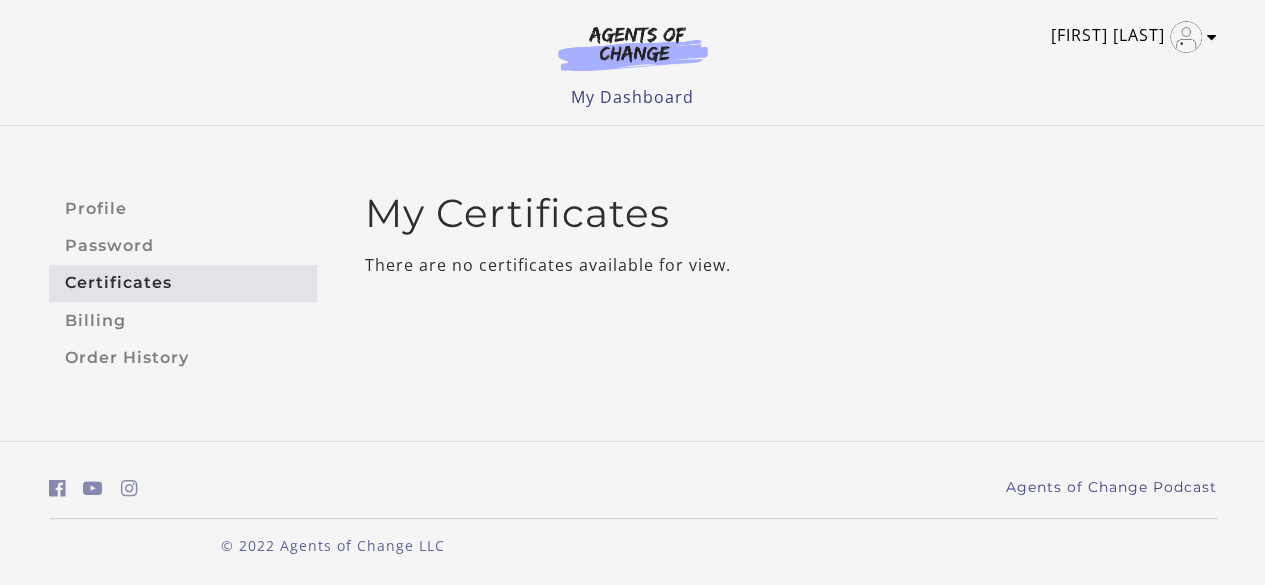 click at bounding box center [1212, 37] 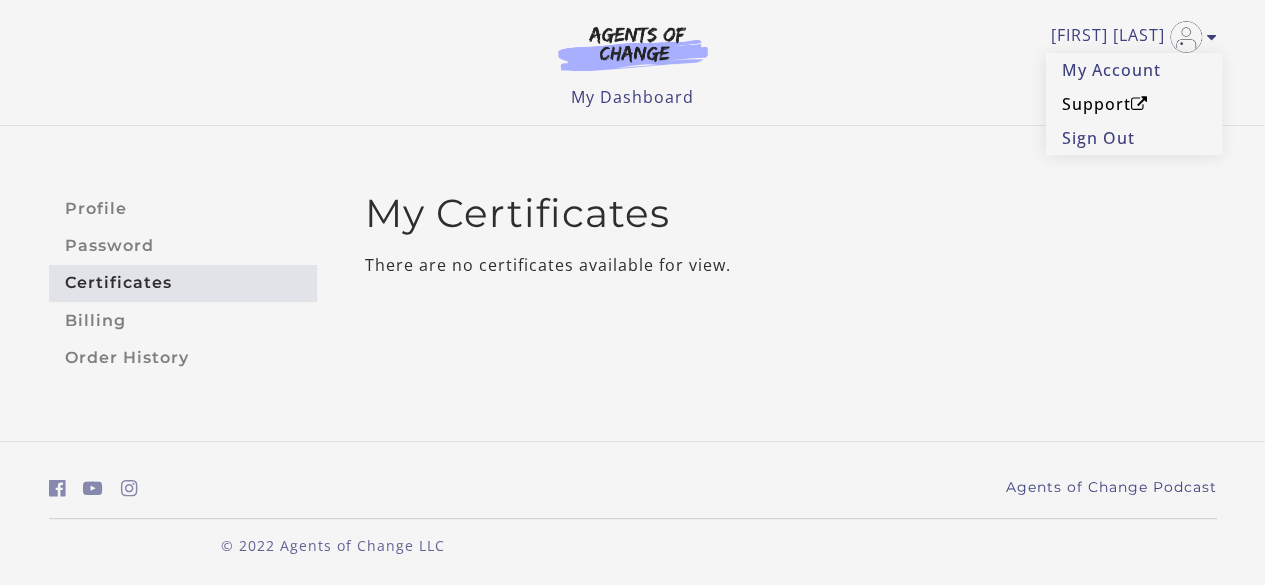 click on "Support" at bounding box center (1134, 104) 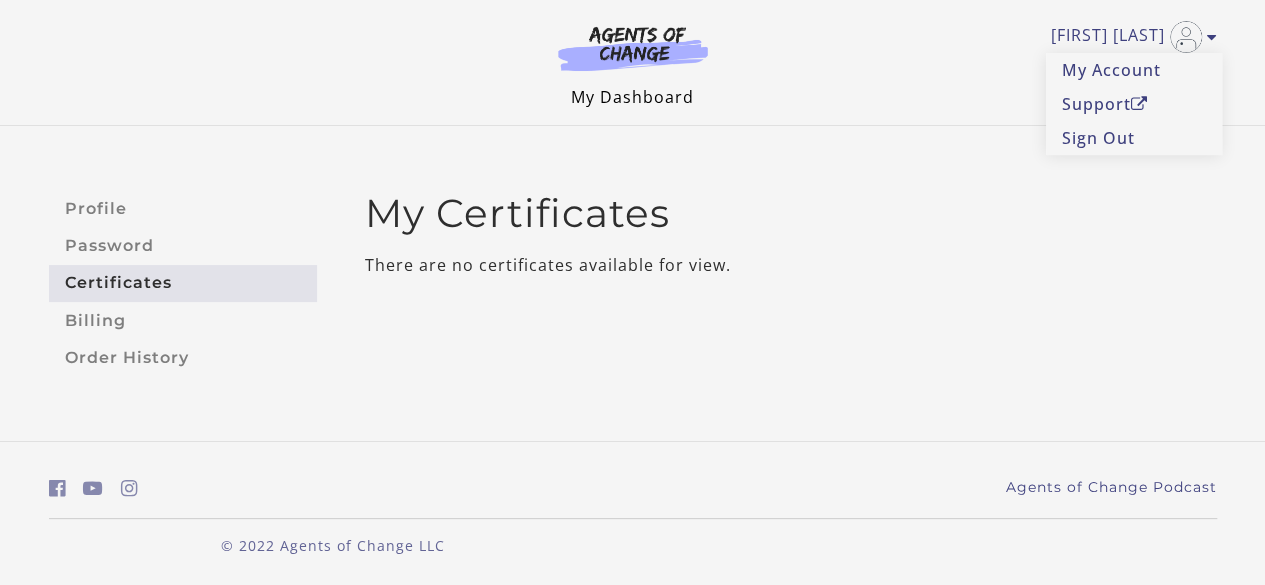click on "My Dashboard" at bounding box center (632, 97) 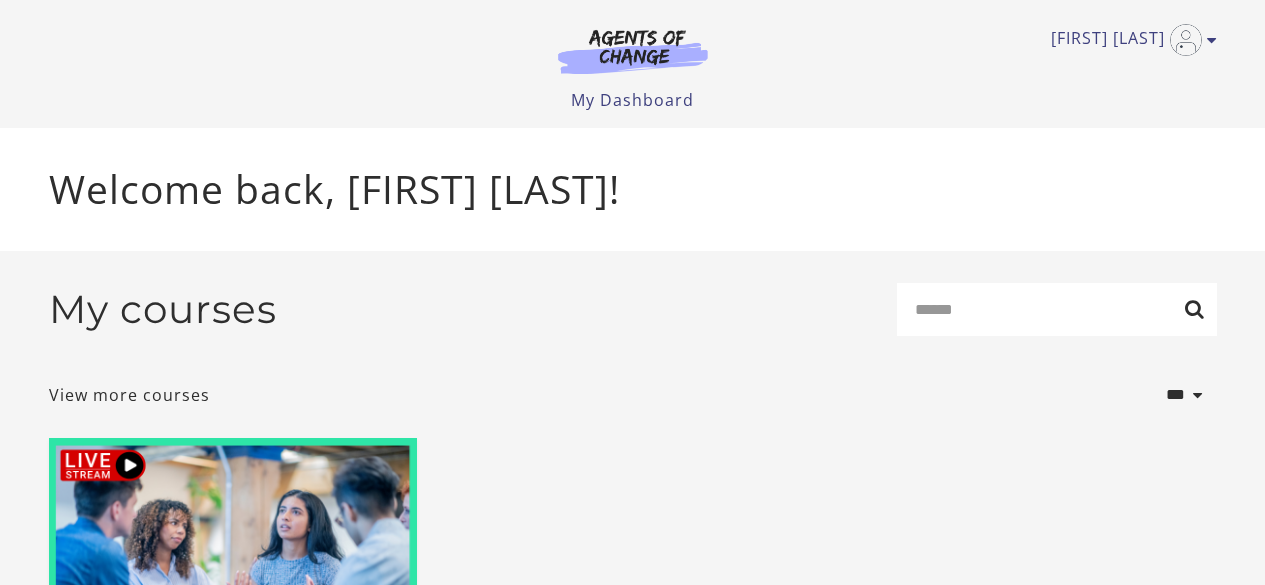 scroll, scrollTop: 0, scrollLeft: 0, axis: both 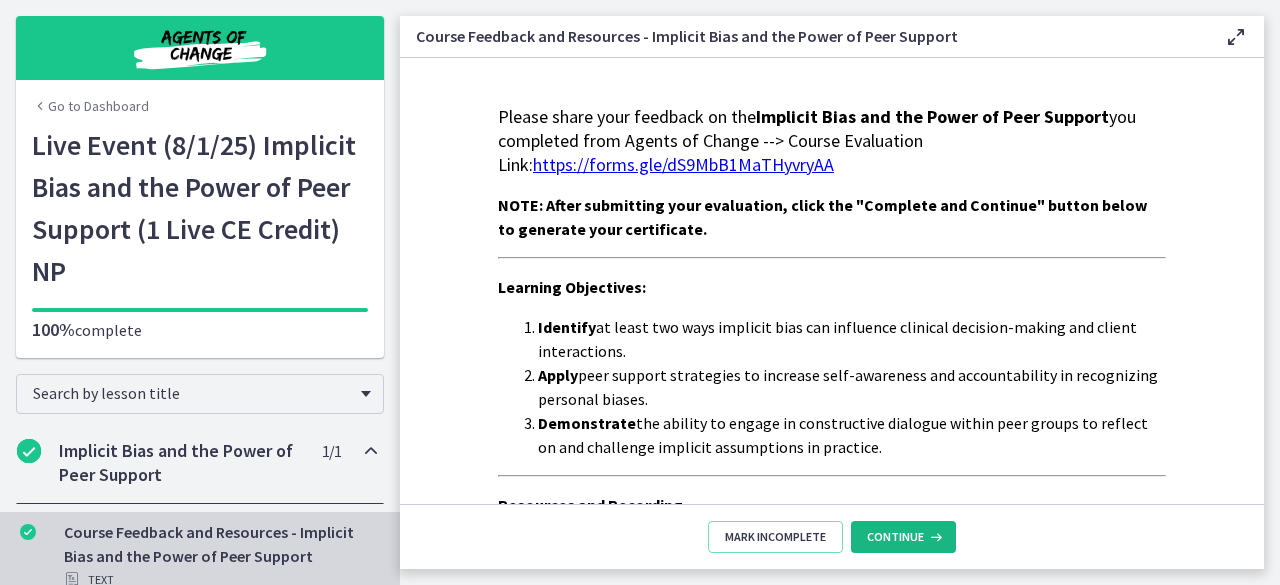 click on "Continue" at bounding box center [895, 537] 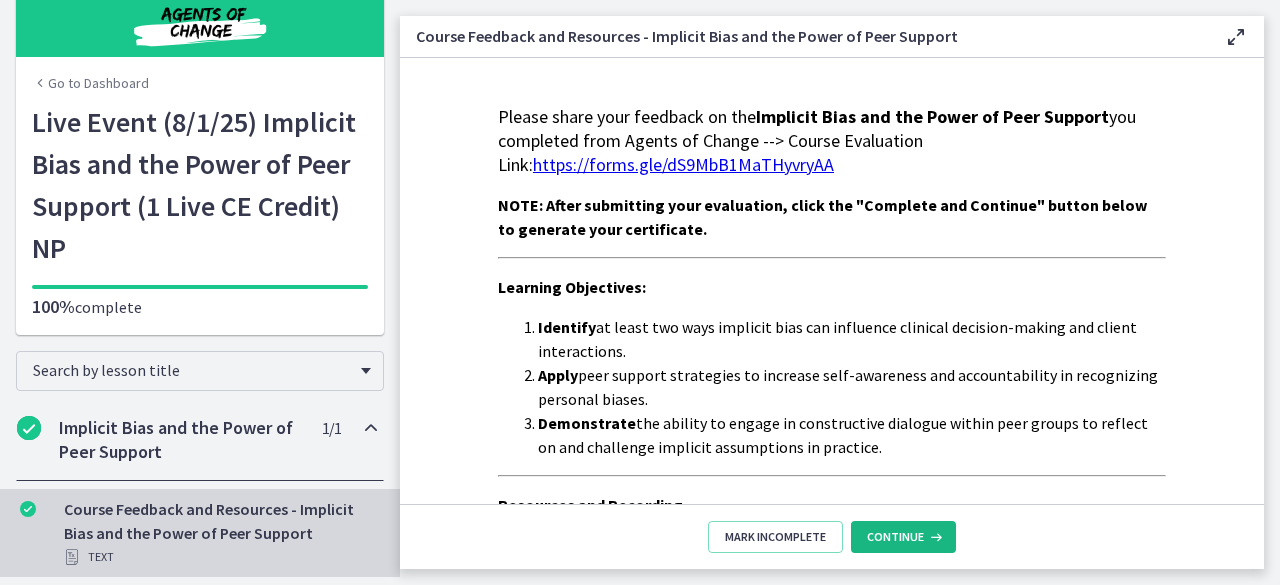 scroll, scrollTop: 232, scrollLeft: 0, axis: vertical 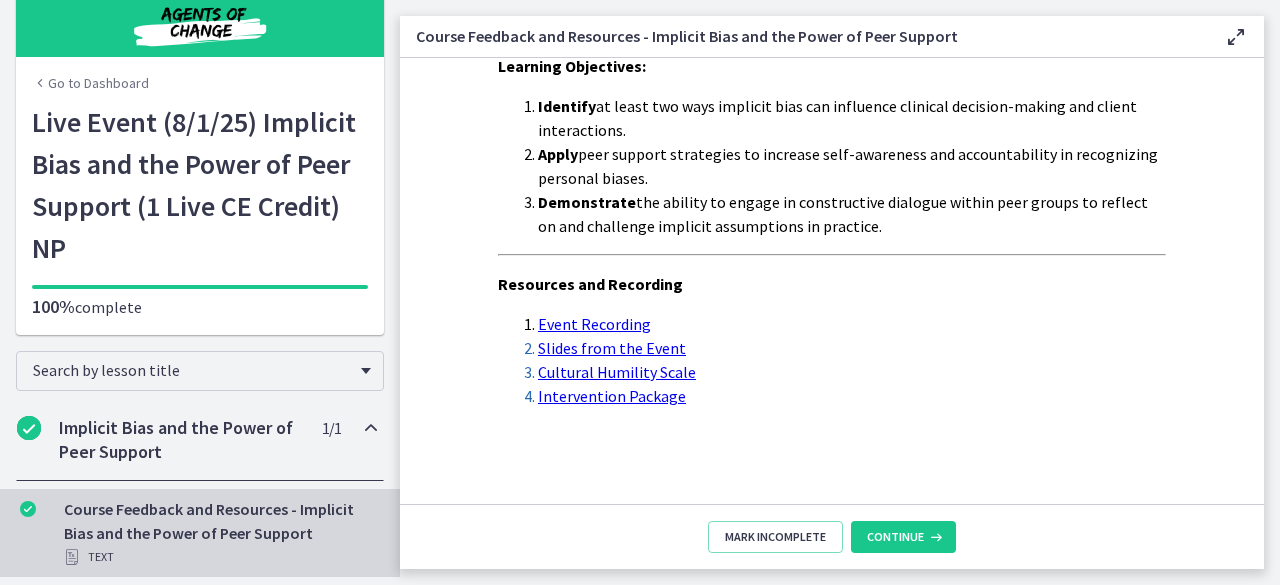click on "Intervention Package" at bounding box center (612, 396) 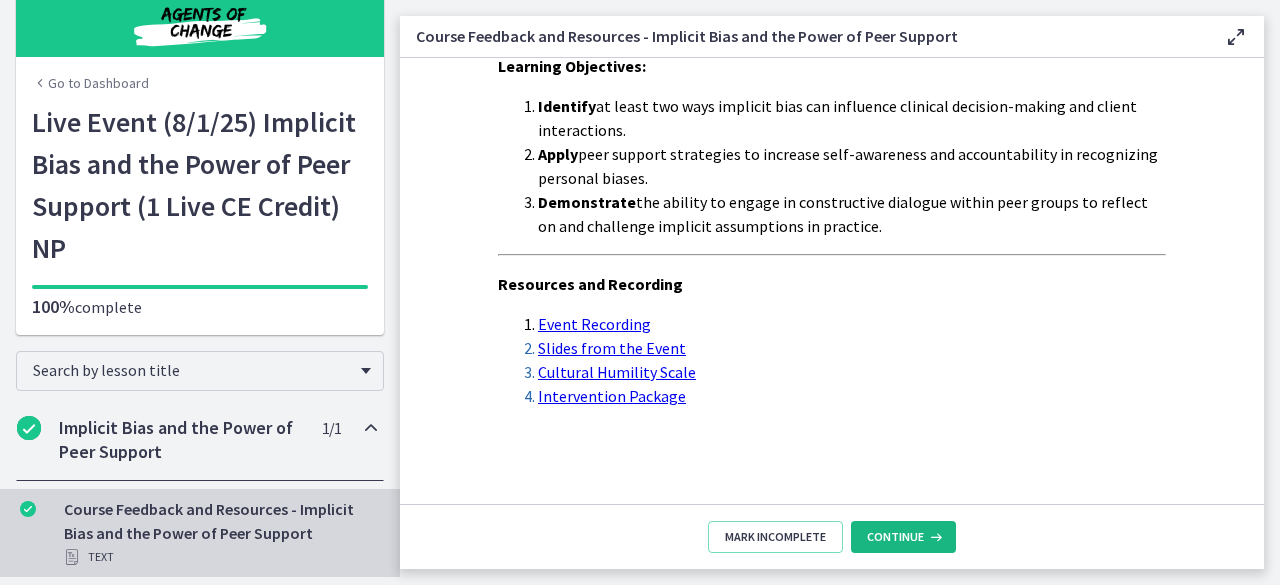 click on "Continue" at bounding box center (895, 537) 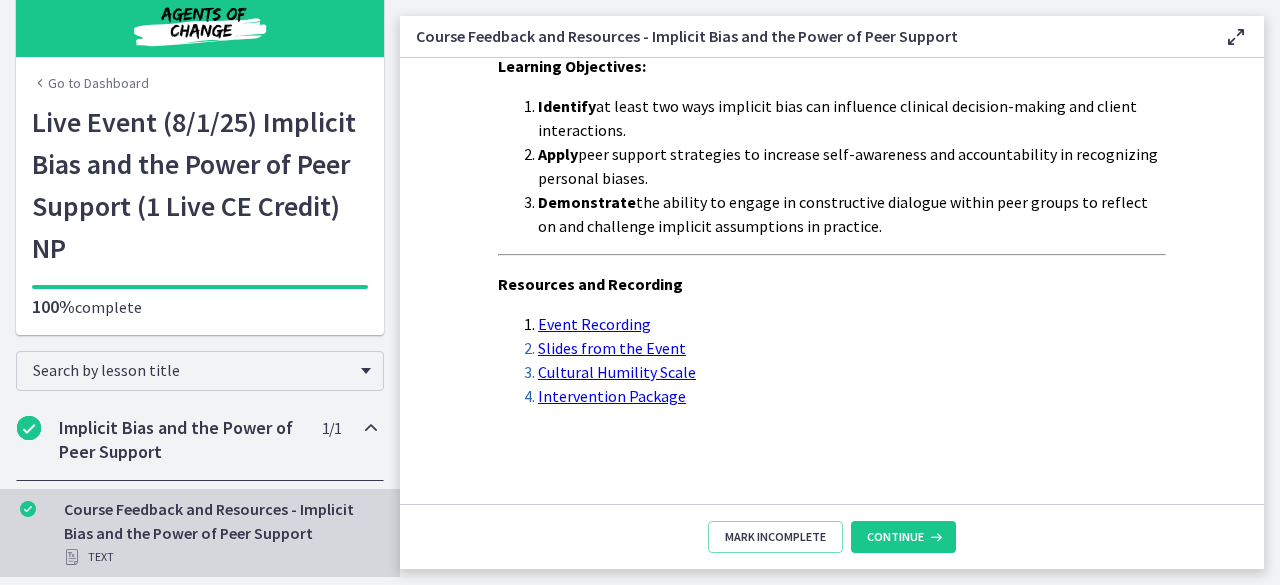 click on "Event Recording" at bounding box center [594, 324] 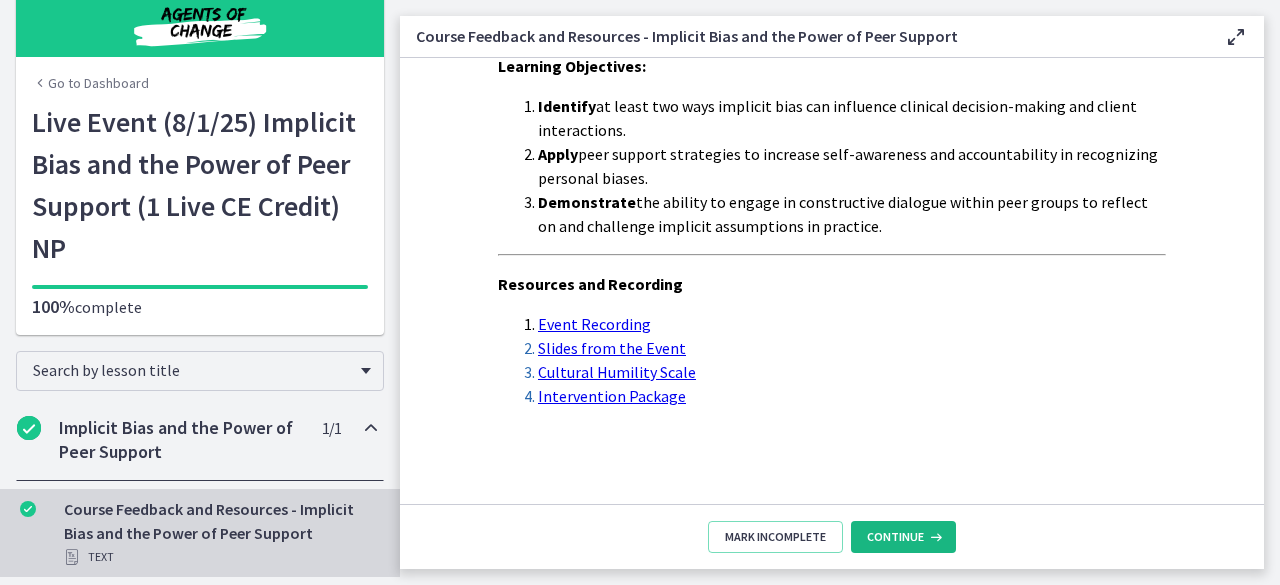 click on "Continue" at bounding box center (895, 537) 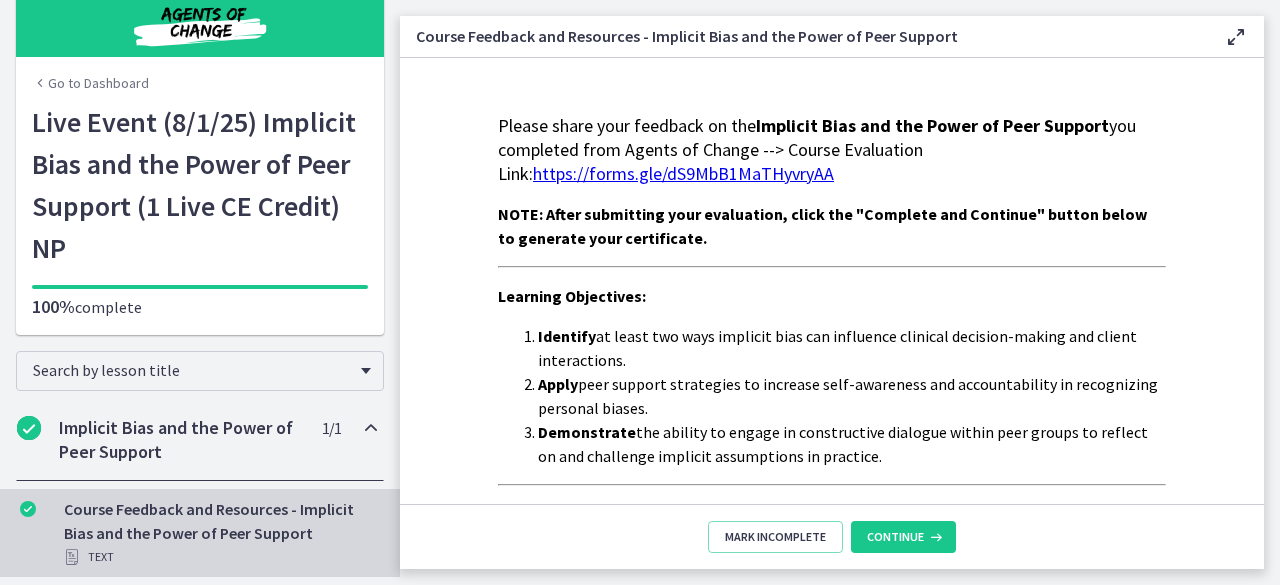 click on "https://forms.gle/dS9MbB1MaTHyvryAA" at bounding box center [683, 173] 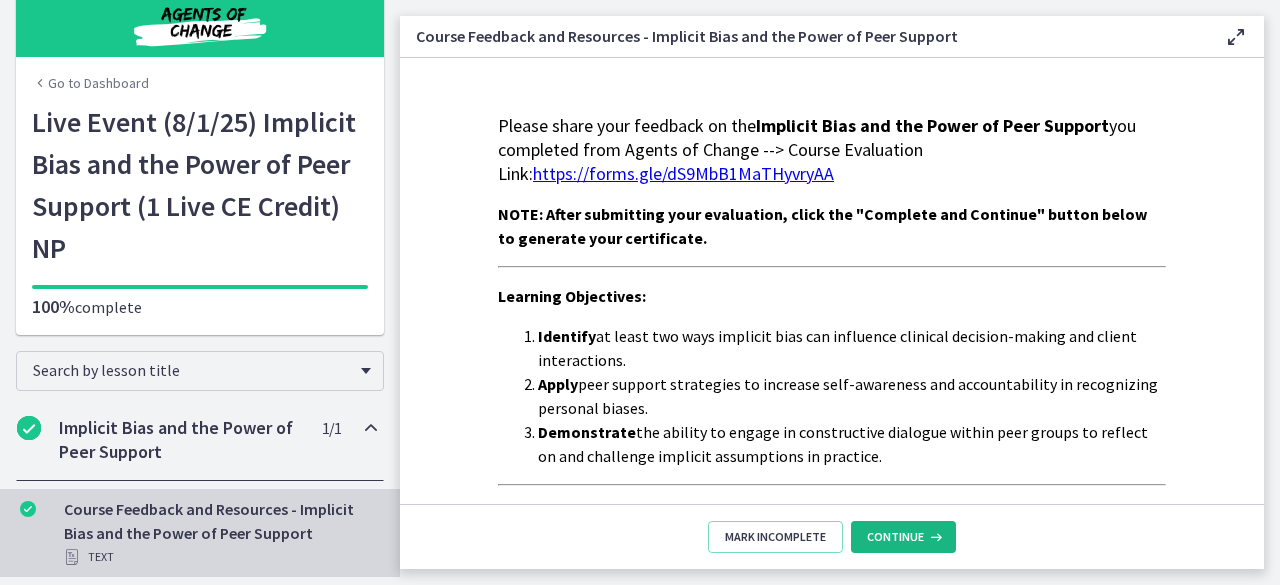 click on "Continue" at bounding box center (903, 537) 